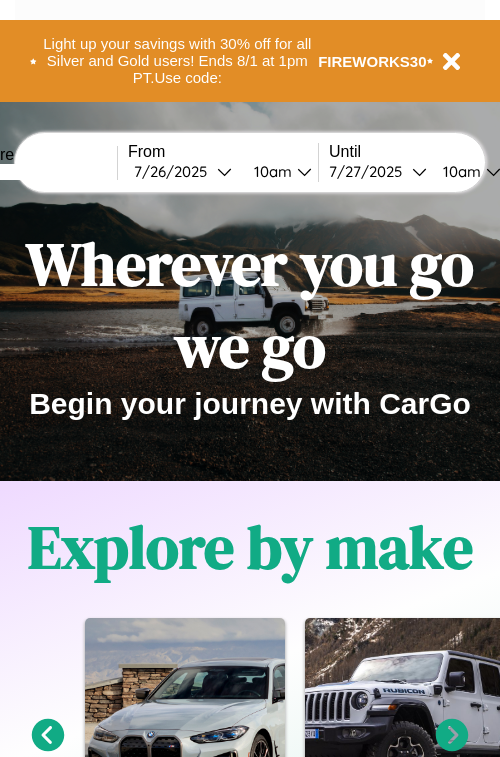 scroll, scrollTop: 0, scrollLeft: 0, axis: both 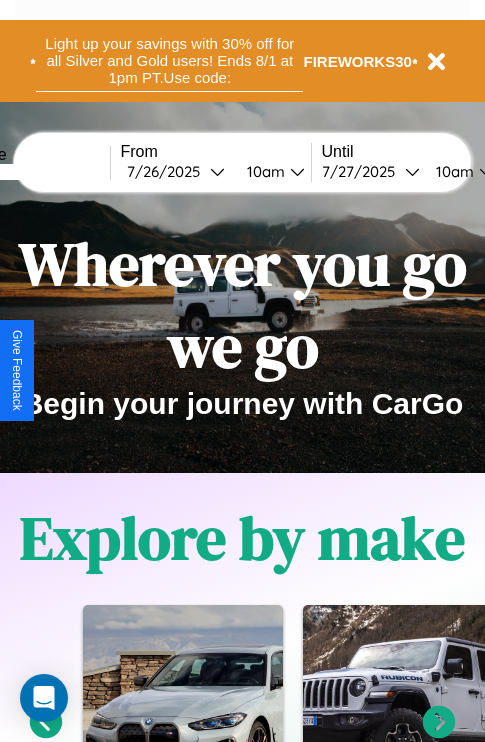click on "Light up your savings with 30% off for all Silver and Gold users! Ends 8/1 at 1pm PT.  Use code:" at bounding box center (169, 61) 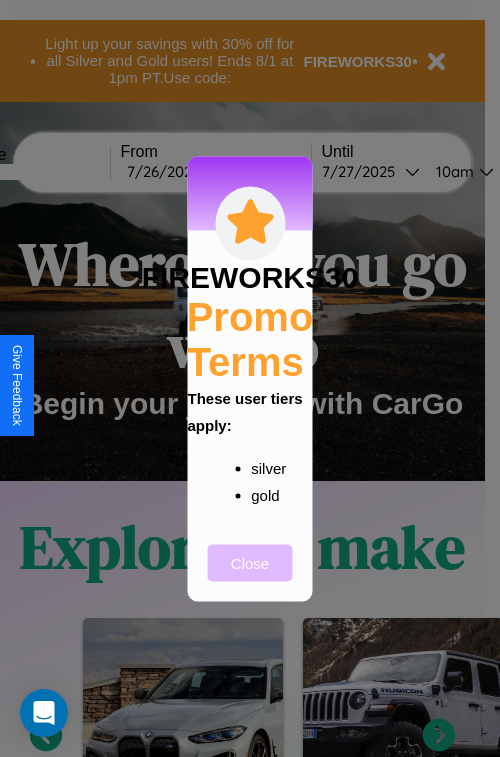 click on "Close" at bounding box center [250, 562] 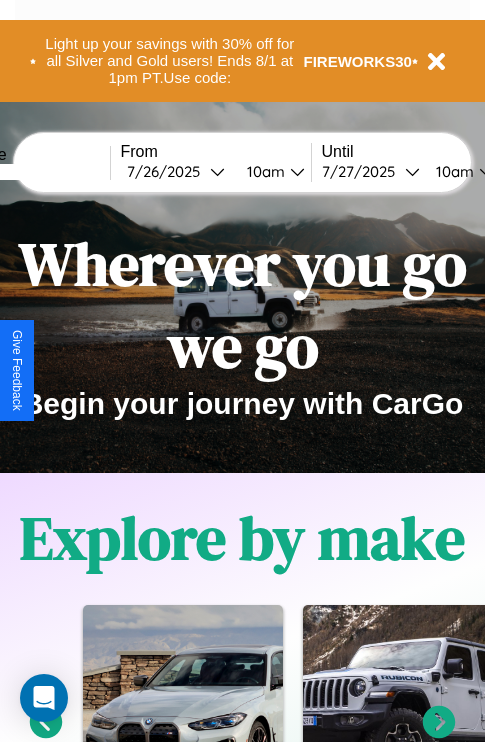 click at bounding box center (35, 172) 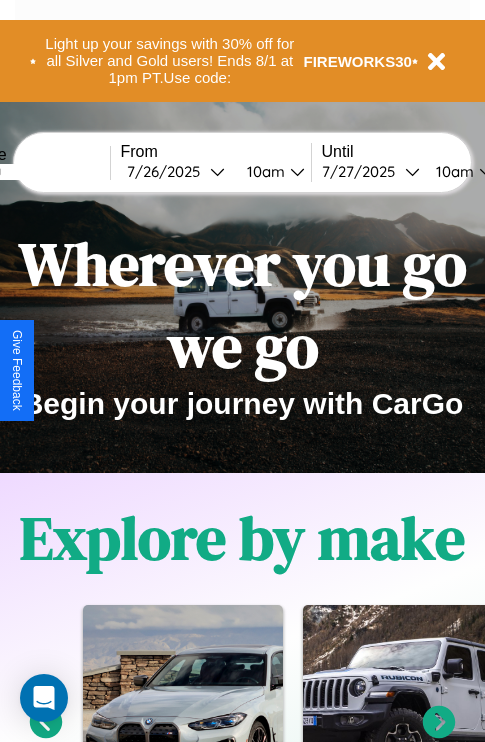 type on "*******" 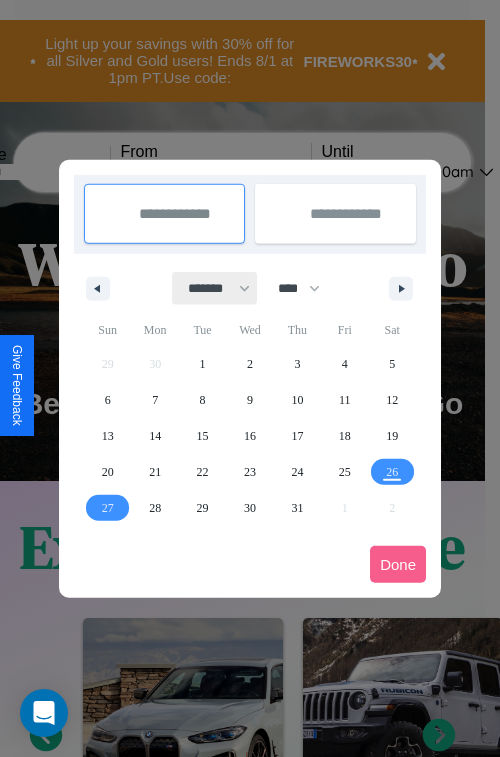 click on "******* ******** ***** ***** *** **** **** ****** ********* ******* ******** ********" at bounding box center (215, 288) 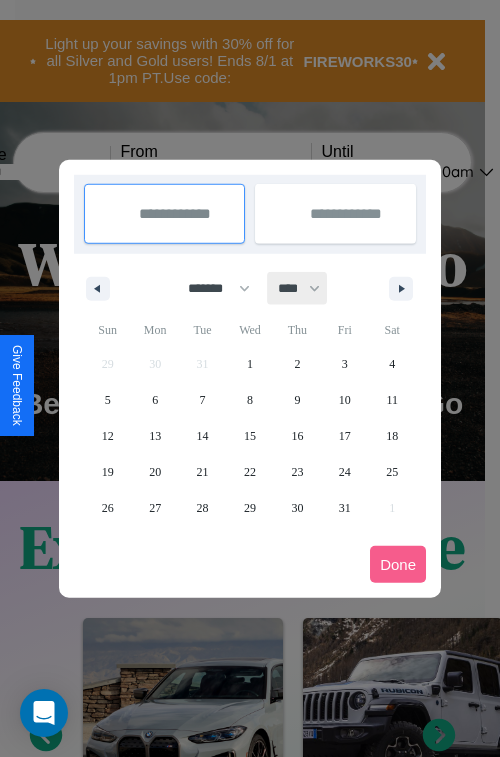 click on "**** **** **** **** **** **** **** **** **** **** **** **** **** **** **** **** **** **** **** **** **** **** **** **** **** **** **** **** **** **** **** **** **** **** **** **** **** **** **** **** **** **** **** **** **** **** **** **** **** **** **** **** **** **** **** **** **** **** **** **** **** **** **** **** **** **** **** **** **** **** **** **** **** **** **** **** **** **** **** **** **** **** **** **** **** **** **** **** **** **** **** **** **** **** **** **** **** **** **** **** **** **** **** **** **** **** **** **** **** **** **** **** **** **** **** **** **** **** **** **** ****" at bounding box center [298, 288] 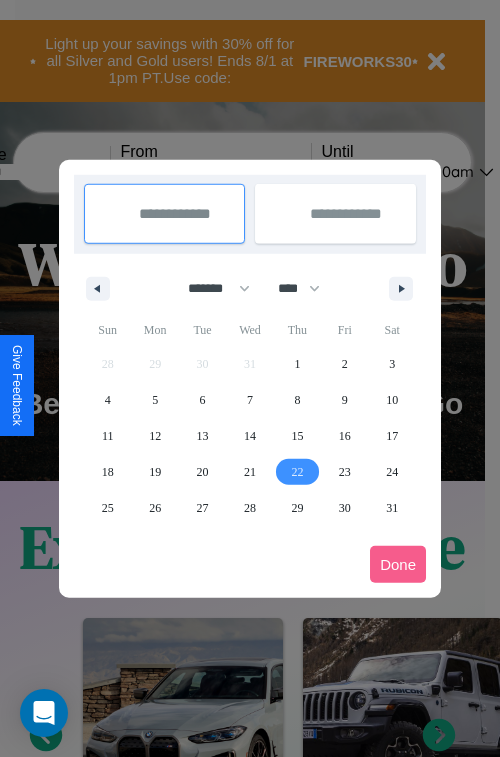 click on "22" at bounding box center [297, 472] 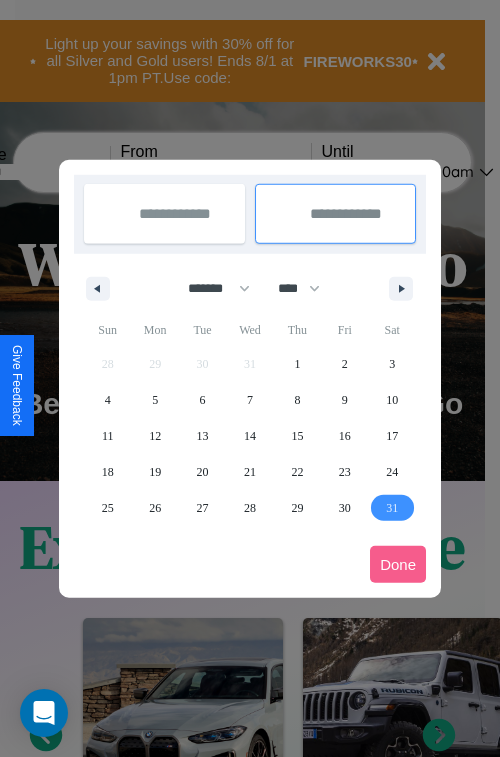click on "31" at bounding box center (392, 508) 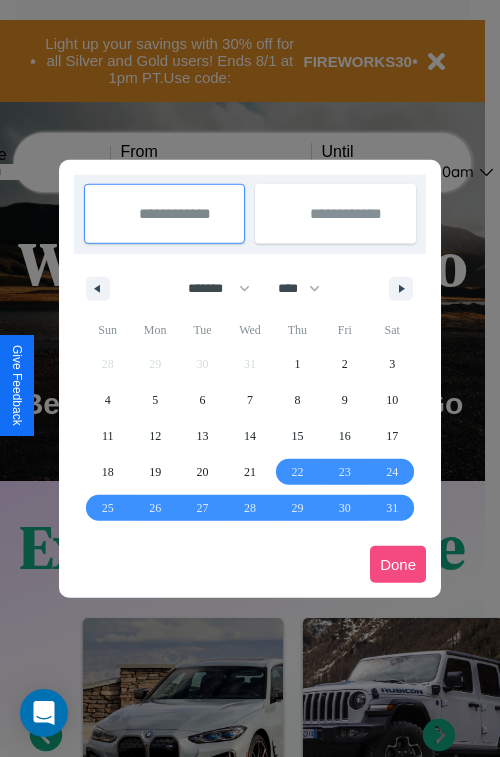 click on "Done" at bounding box center (398, 564) 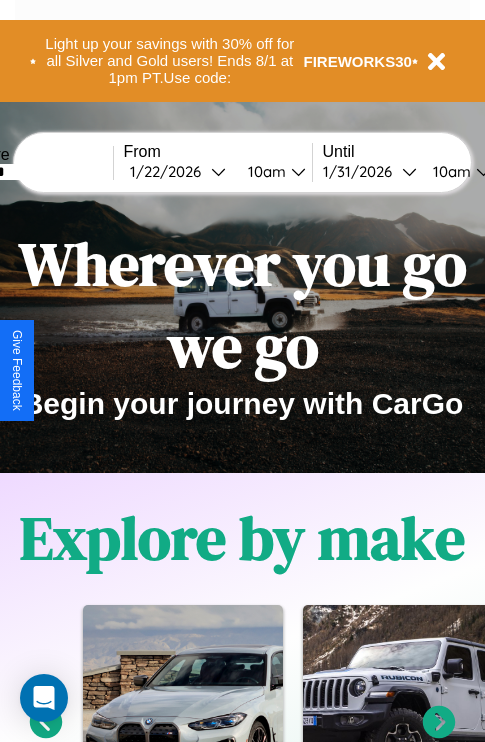 click on "10am" at bounding box center [264, 171] 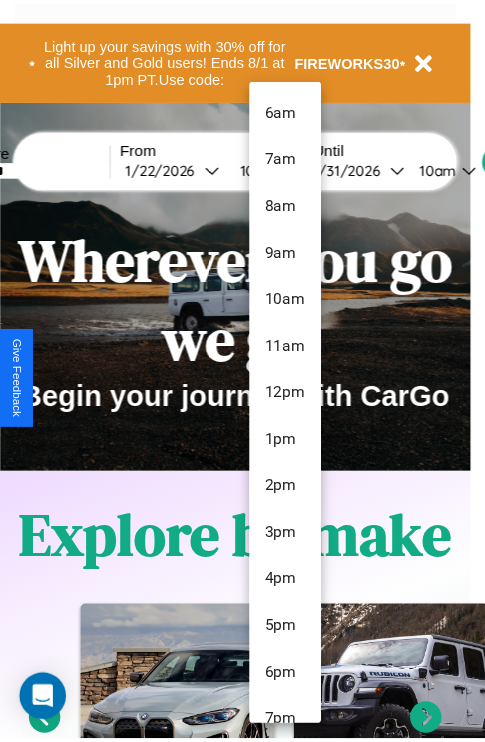 scroll, scrollTop: 211, scrollLeft: 0, axis: vertical 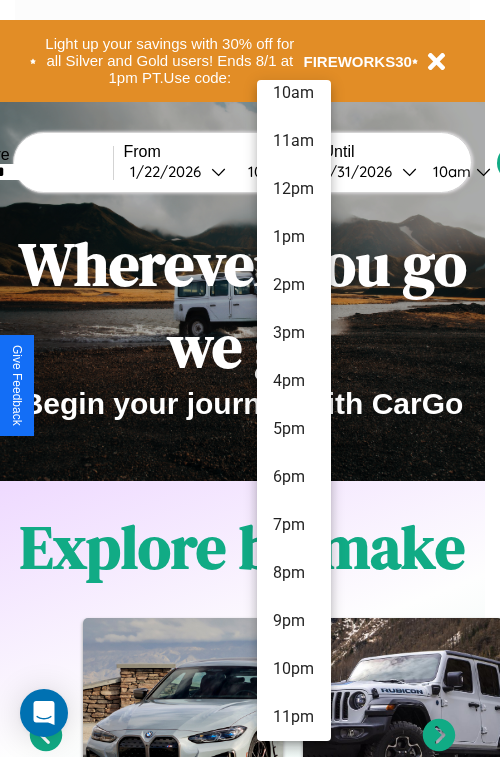 click on "11pm" at bounding box center [294, 717] 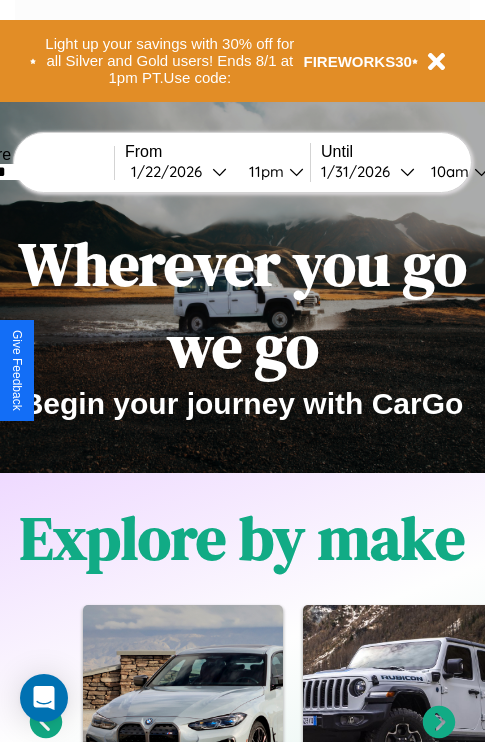 scroll, scrollTop: 0, scrollLeft: 71, axis: horizontal 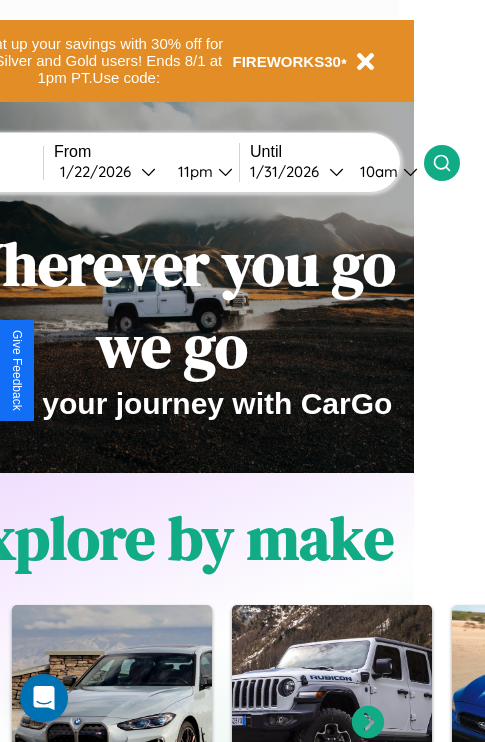 click 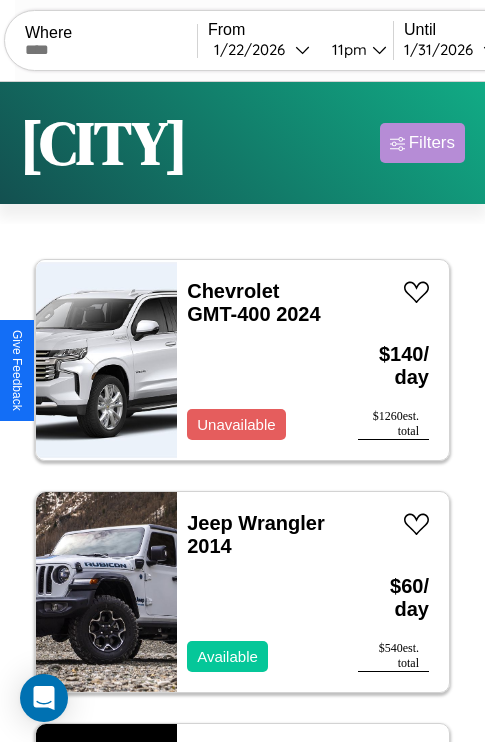 click on "Filters" at bounding box center [432, 143] 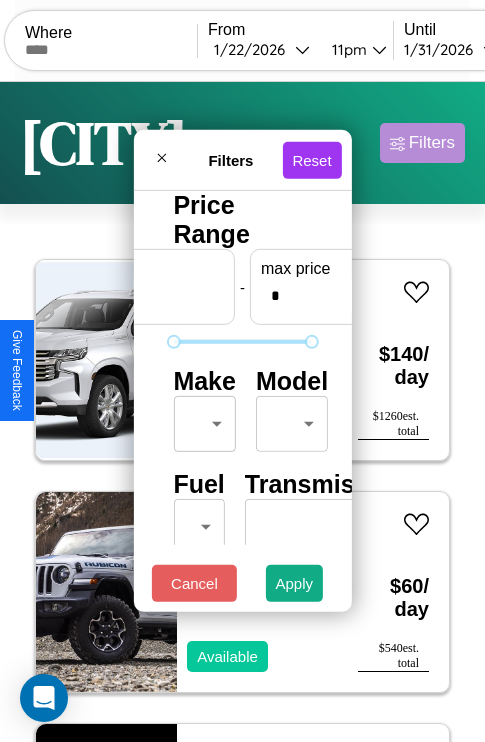 scroll, scrollTop: 0, scrollLeft: 124, axis: horizontal 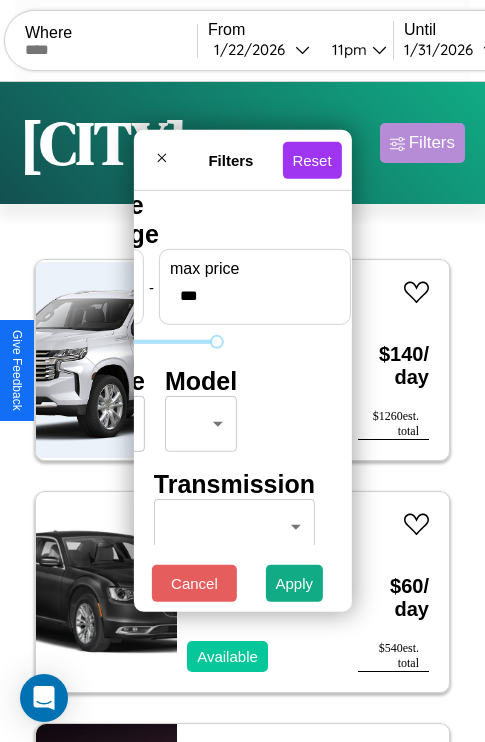 type on "***" 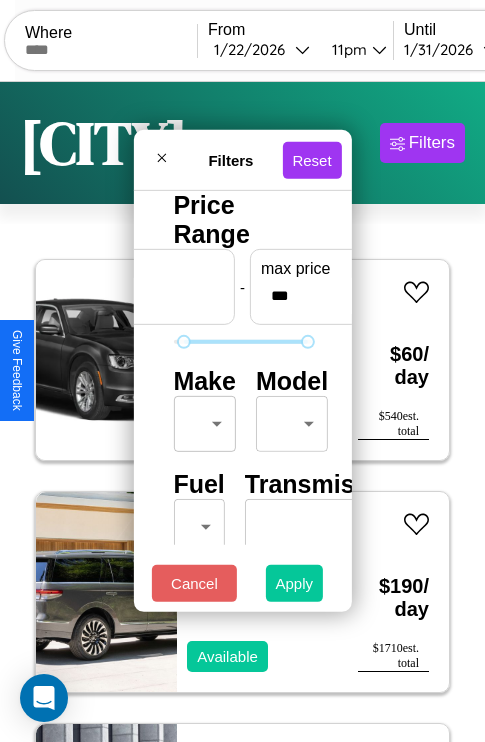 type on "**" 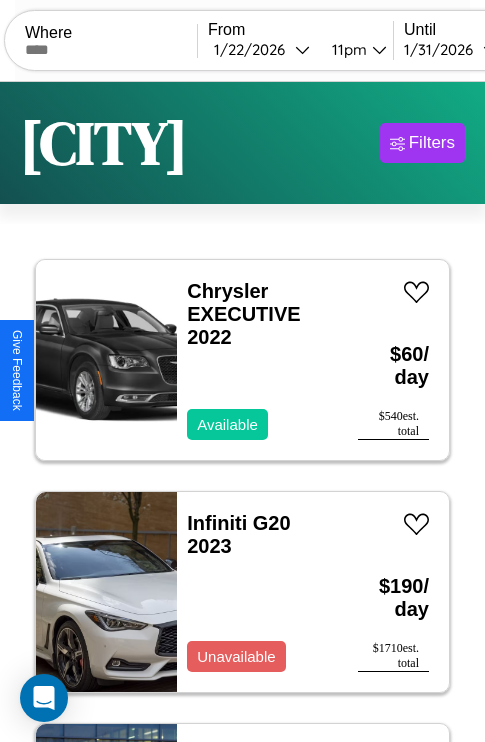 scroll, scrollTop: 66, scrollLeft: 0, axis: vertical 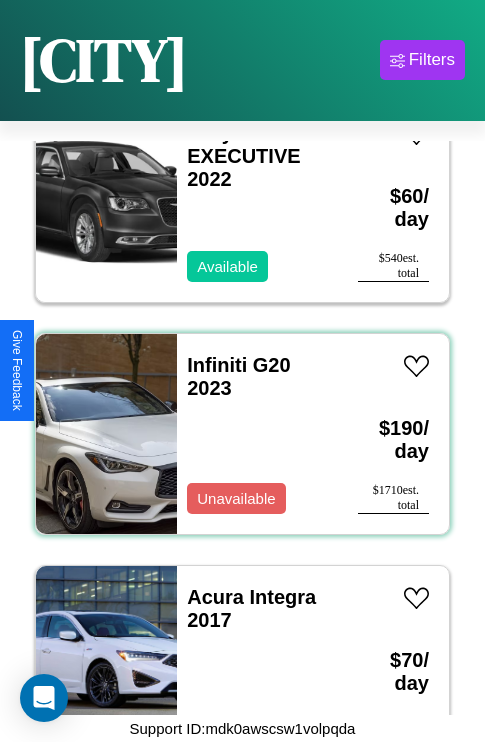 click on "Infiniti   G20   2023 Unavailable" at bounding box center [257, 434] 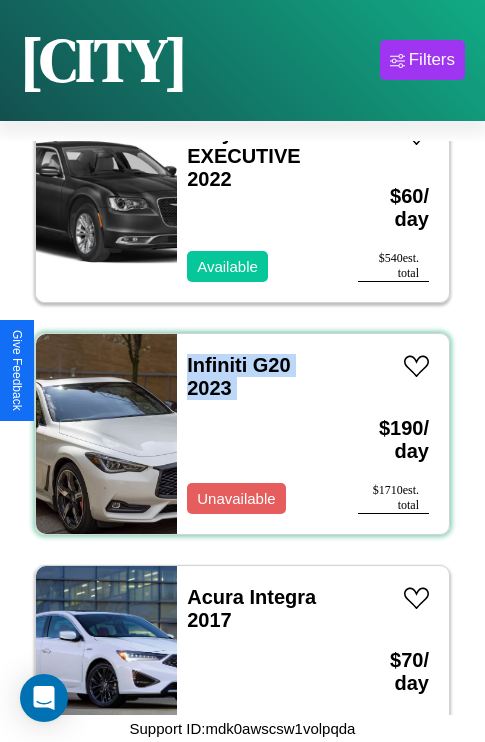 click on "Infiniti   G20   2023 Unavailable" at bounding box center [257, 434] 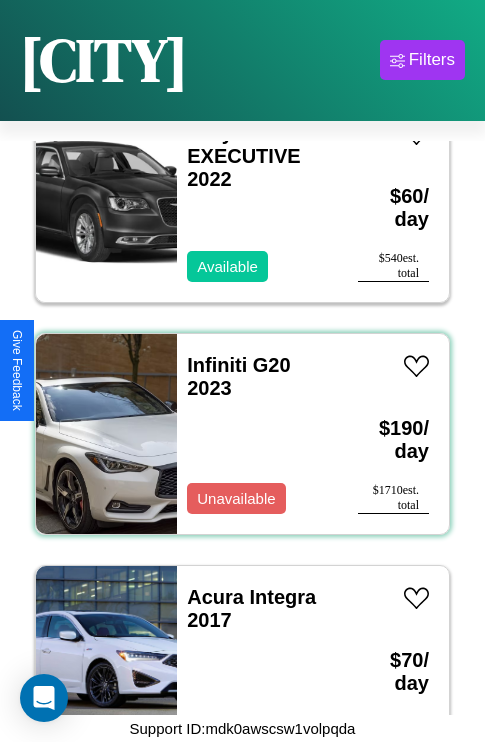 click on "Infiniti   G20   2023 Unavailable" at bounding box center (257, 434) 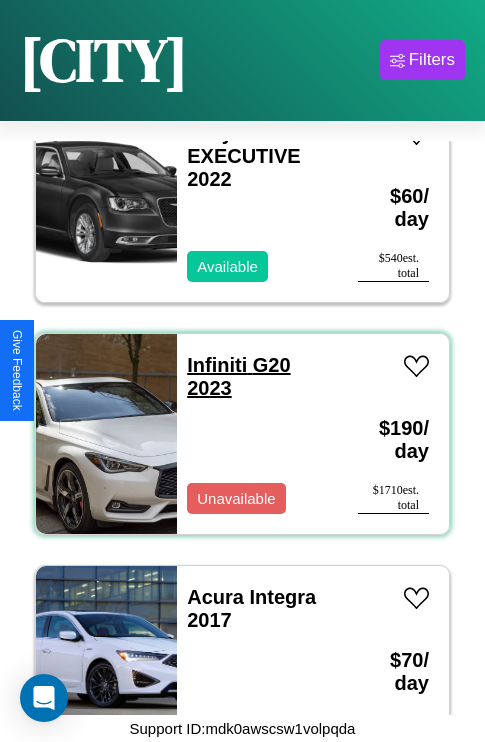 click on "Infiniti   G20   2023" at bounding box center [238, 376] 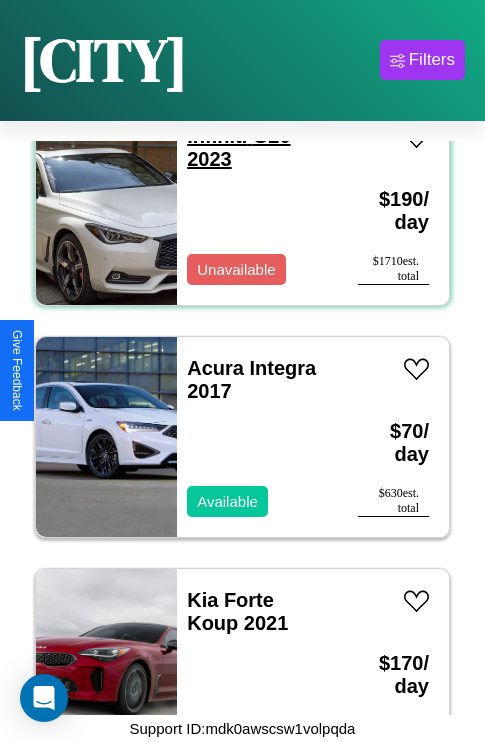 scroll, scrollTop: 307, scrollLeft: 0, axis: vertical 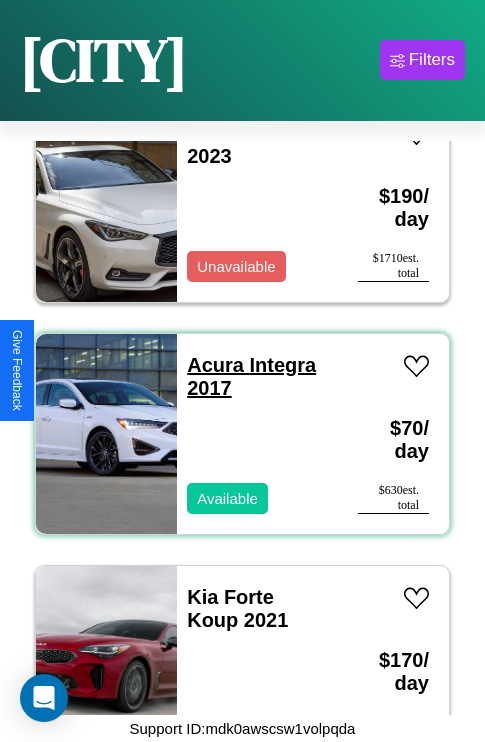 click on "Acura   Integra   2017" at bounding box center (251, 376) 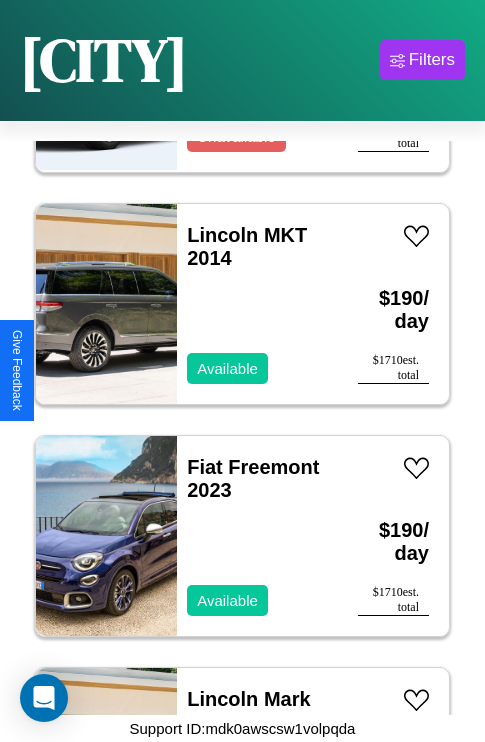 scroll, scrollTop: 1467, scrollLeft: 0, axis: vertical 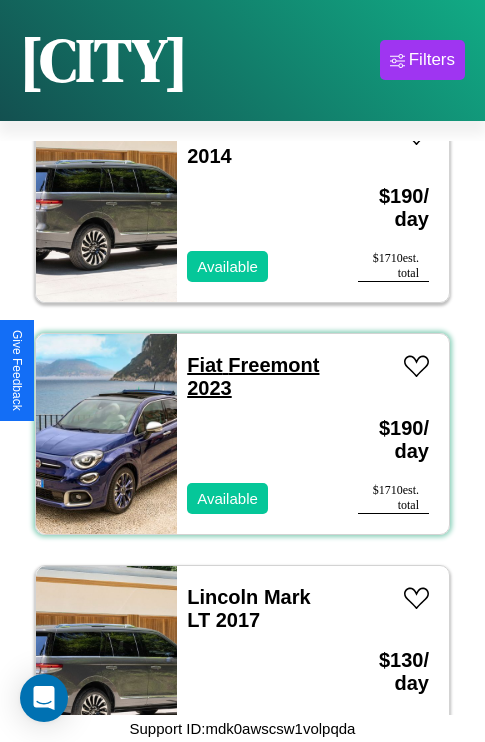 click on "Fiat   Freemont   2023" at bounding box center [253, 376] 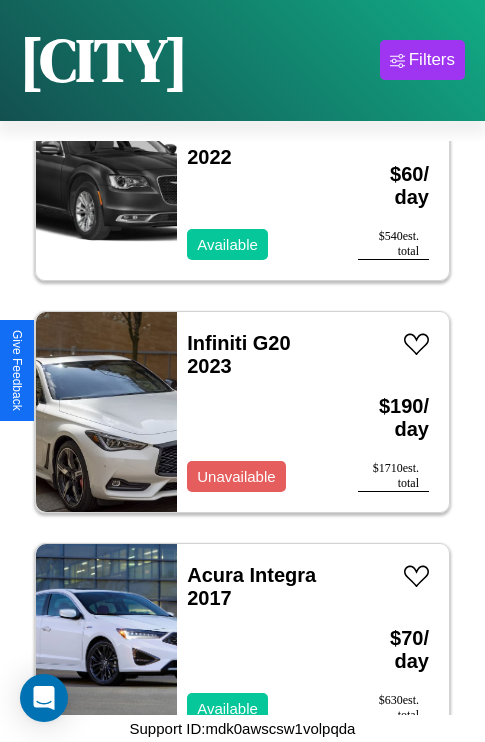 scroll, scrollTop: 75, scrollLeft: 0, axis: vertical 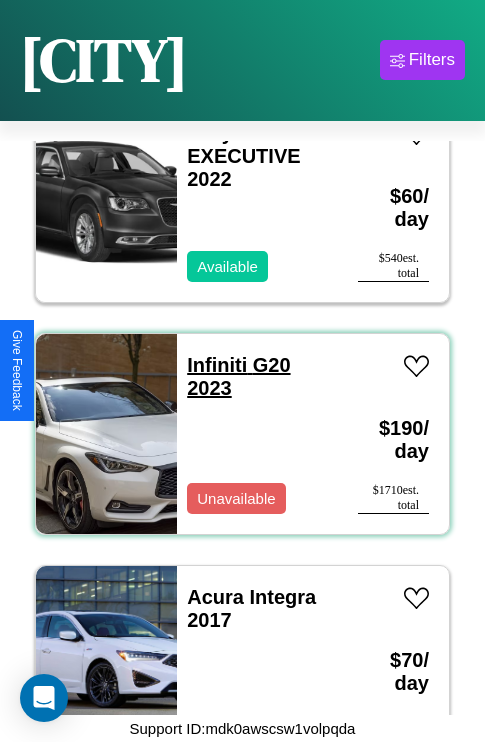 click on "Infiniti   G20   2023" at bounding box center [238, 376] 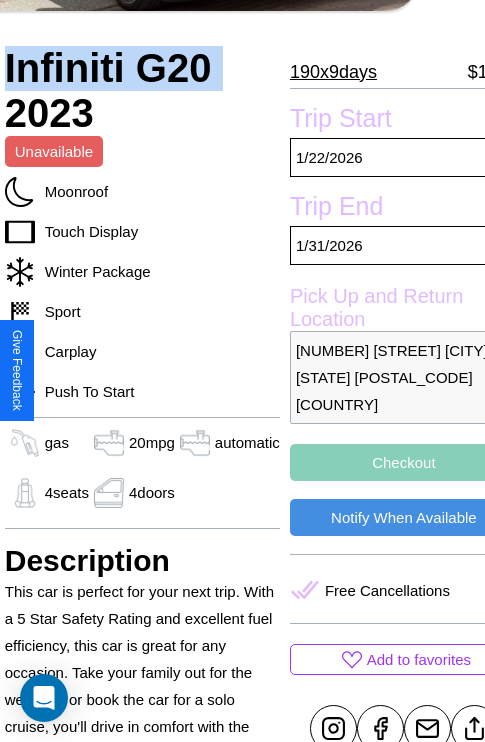 scroll, scrollTop: 408, scrollLeft: 84, axis: both 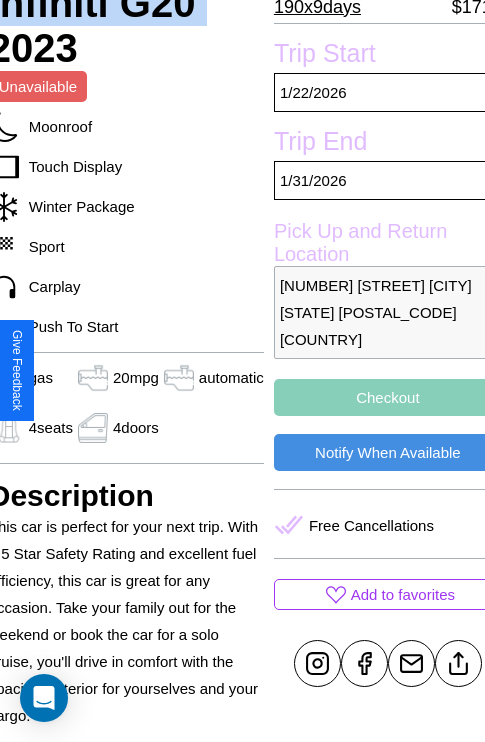 click on "Checkout" at bounding box center (388, 397) 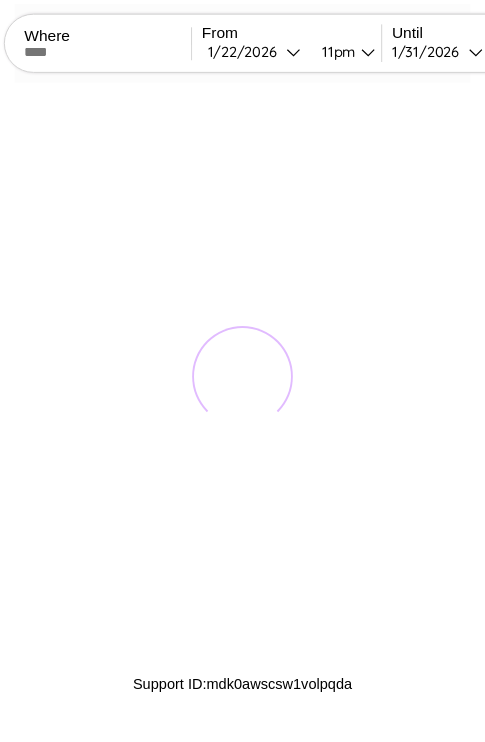 scroll, scrollTop: 0, scrollLeft: 0, axis: both 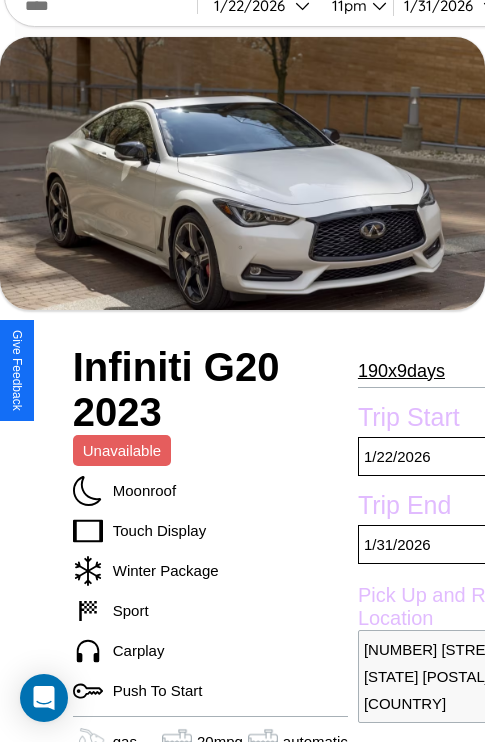 click on "[NUMBER] x [NUMBER] days" at bounding box center [401, 371] 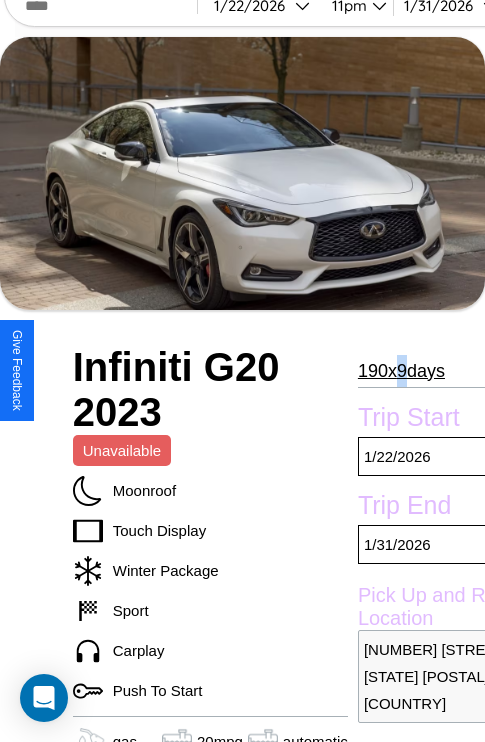 click on "[NUMBER] x [NUMBER] days" at bounding box center [401, 371] 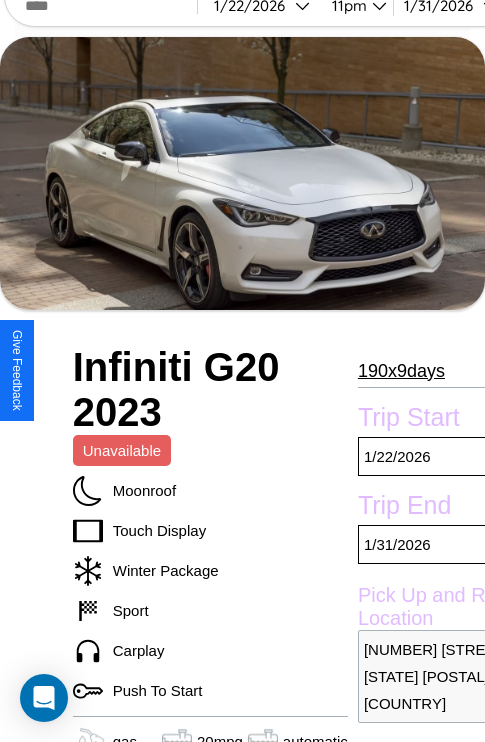 click on "[NUMBER] x [NUMBER] days" at bounding box center [401, 371] 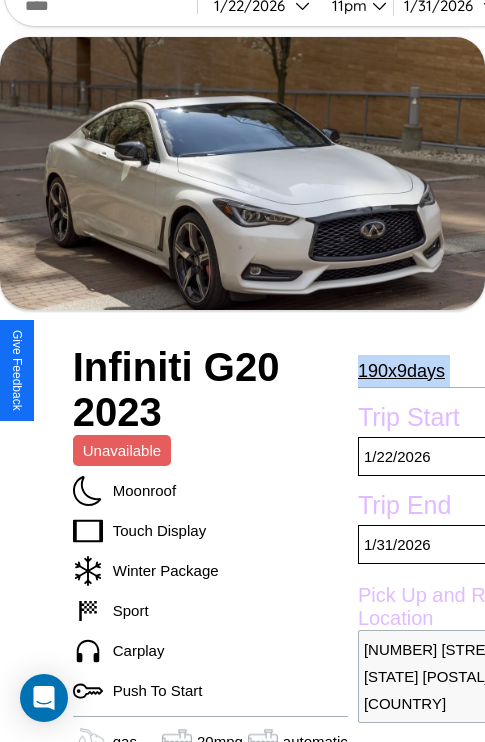 click on "[NUMBER] x [NUMBER] days" at bounding box center [401, 371] 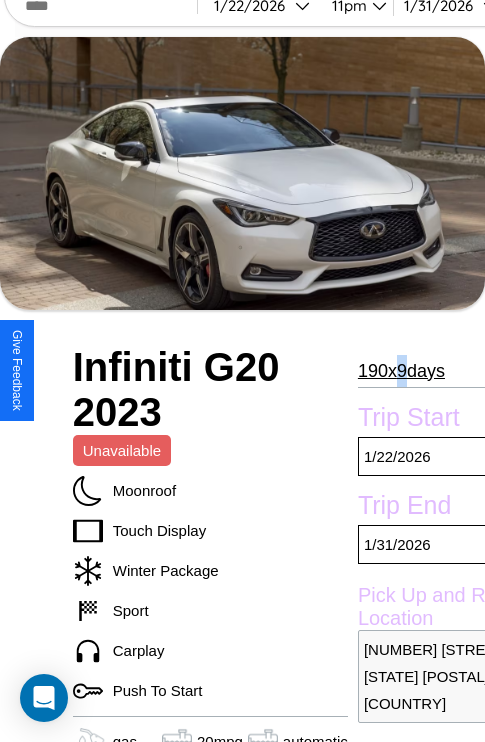 click on "[NUMBER] x [NUMBER] days" at bounding box center [401, 371] 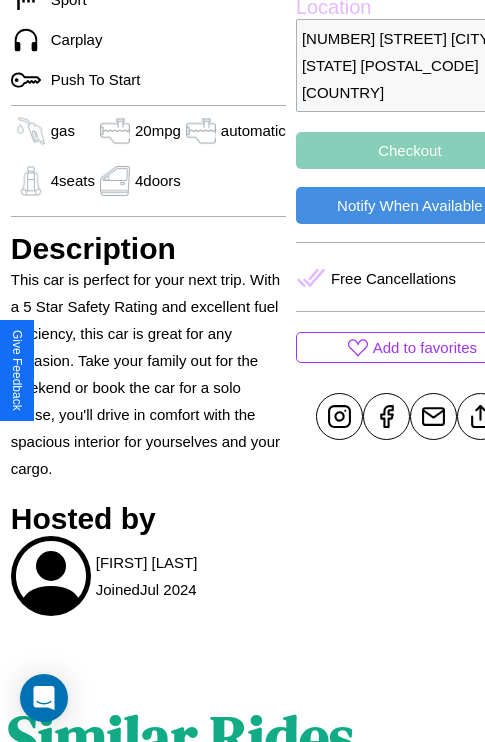 scroll, scrollTop: 674, scrollLeft: 64, axis: both 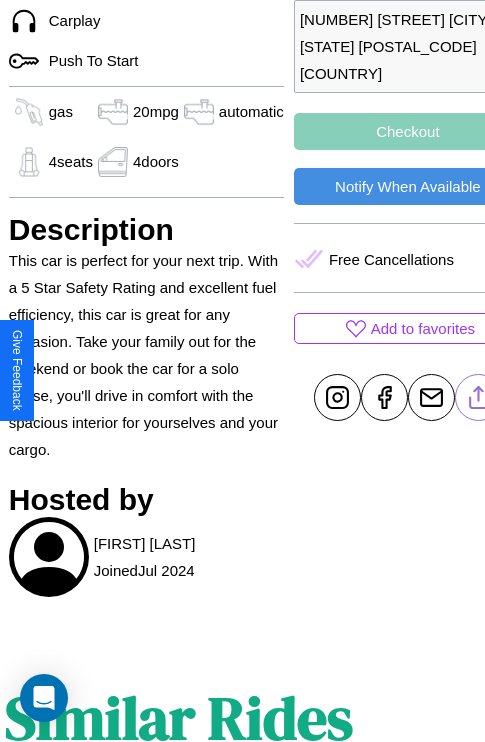 click 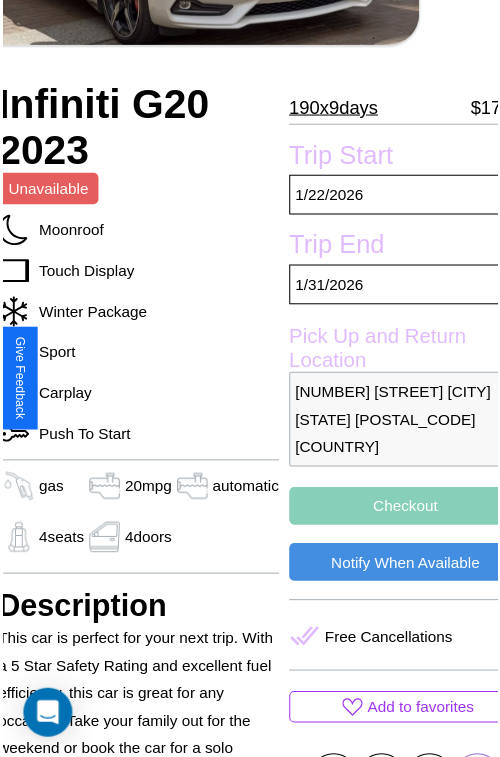 scroll, scrollTop: 130, scrollLeft: 84, axis: both 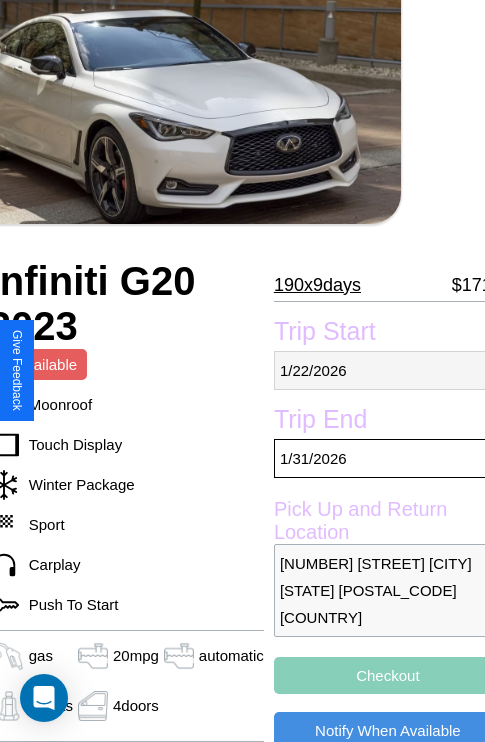click on "[MM] / [DD] / [YYYY]" at bounding box center [388, 370] 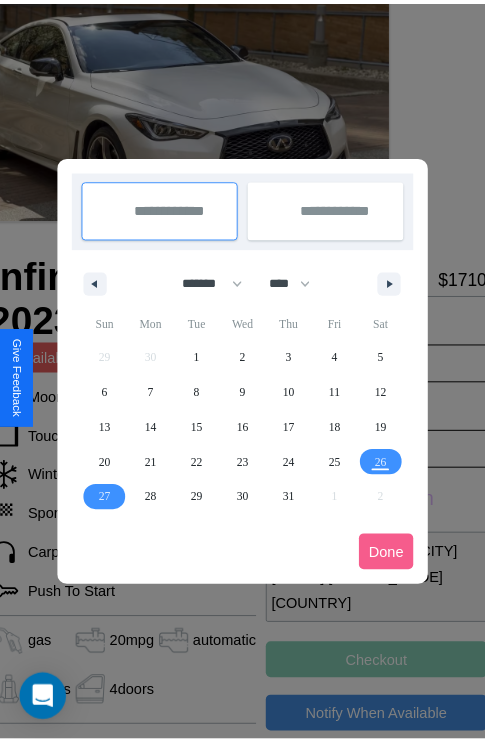 scroll, scrollTop: 0, scrollLeft: 84, axis: horizontal 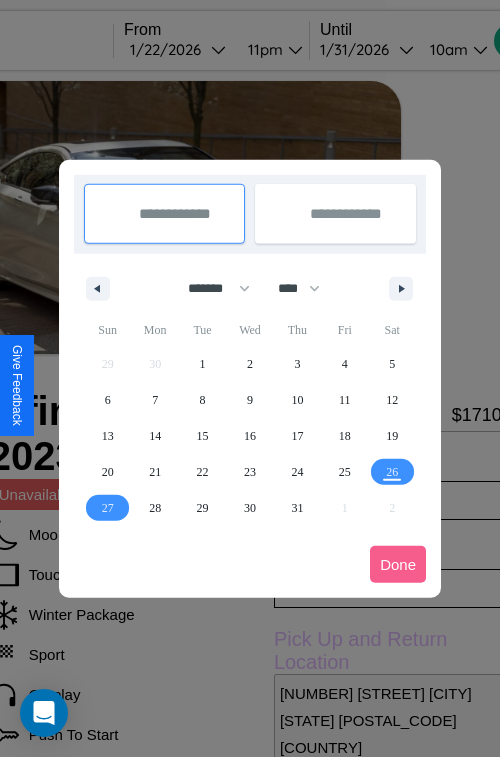 click at bounding box center [250, 378] 